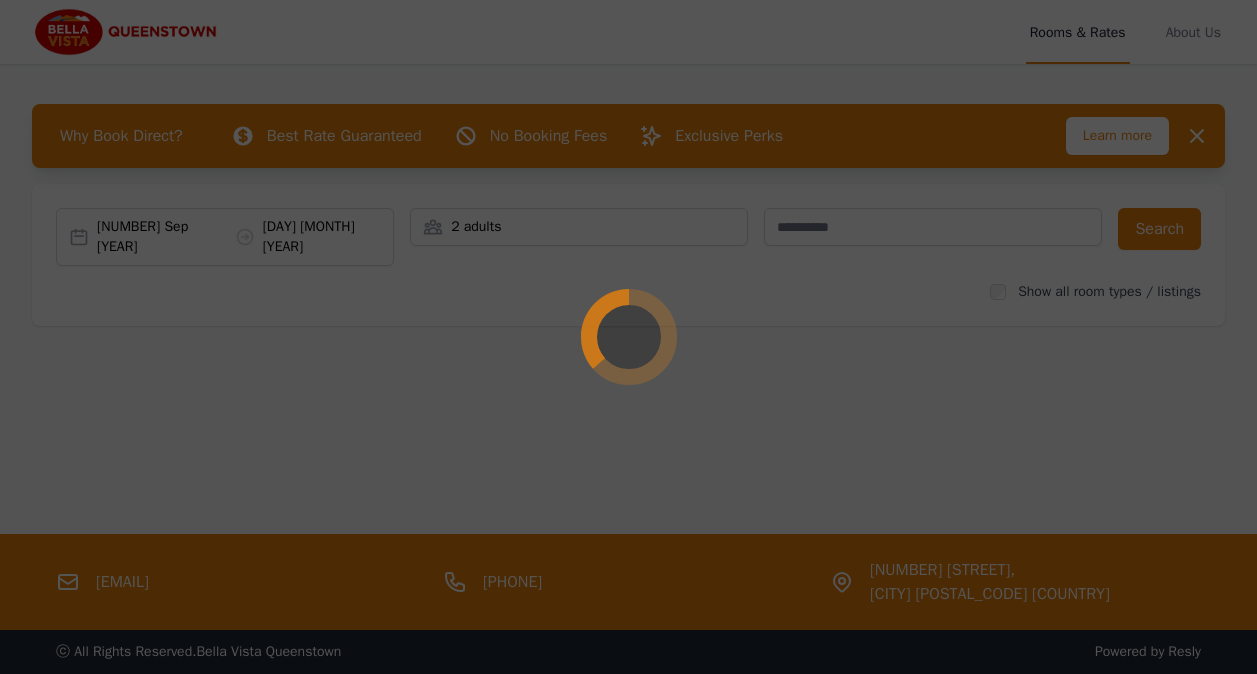 scroll, scrollTop: 0, scrollLeft: 0, axis: both 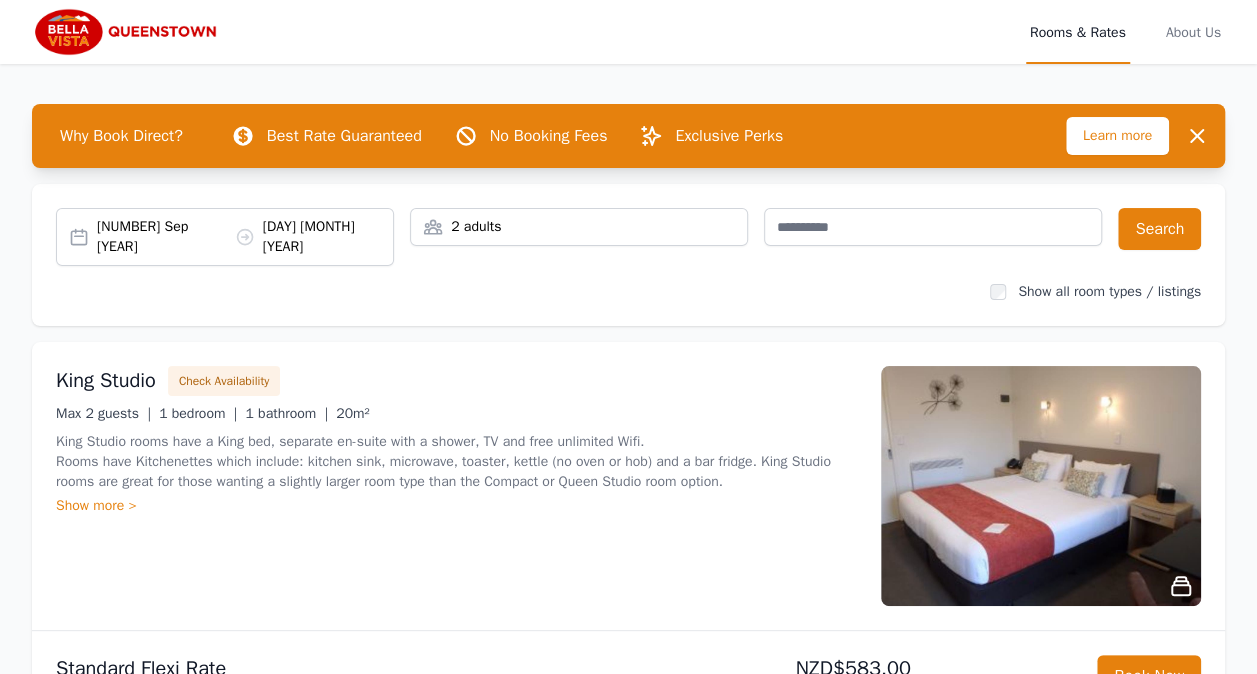 click on "2 adults" at bounding box center (579, 227) 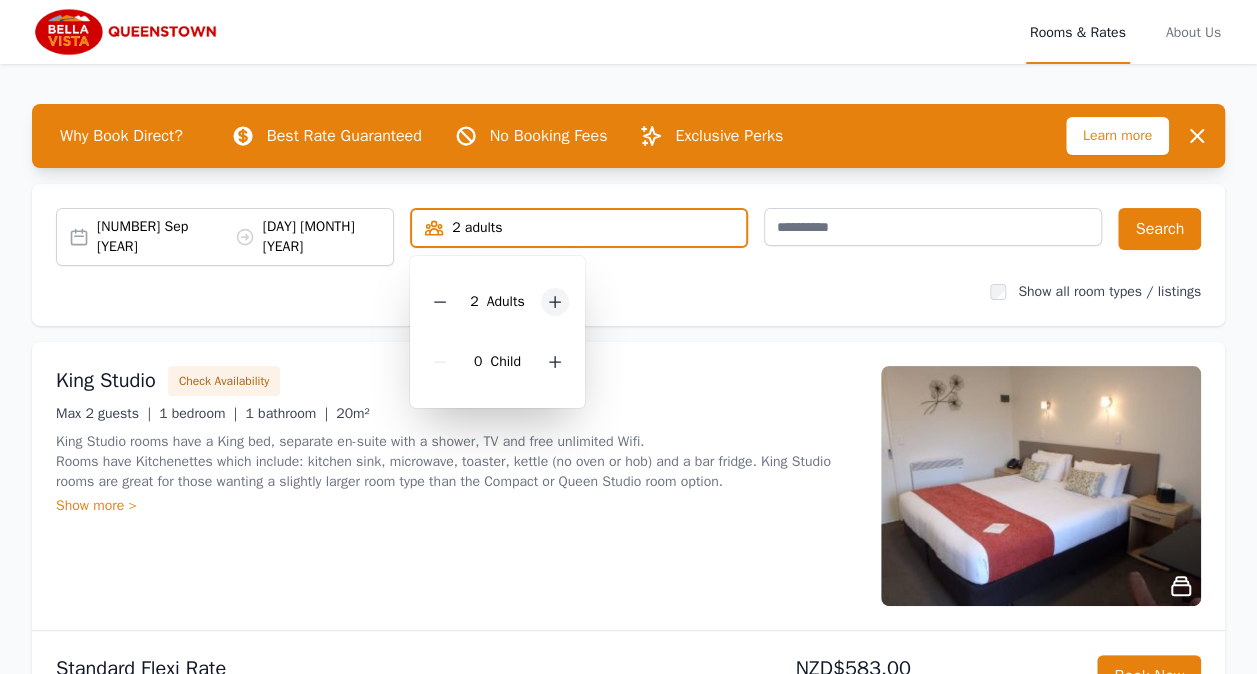 click at bounding box center (555, 302) 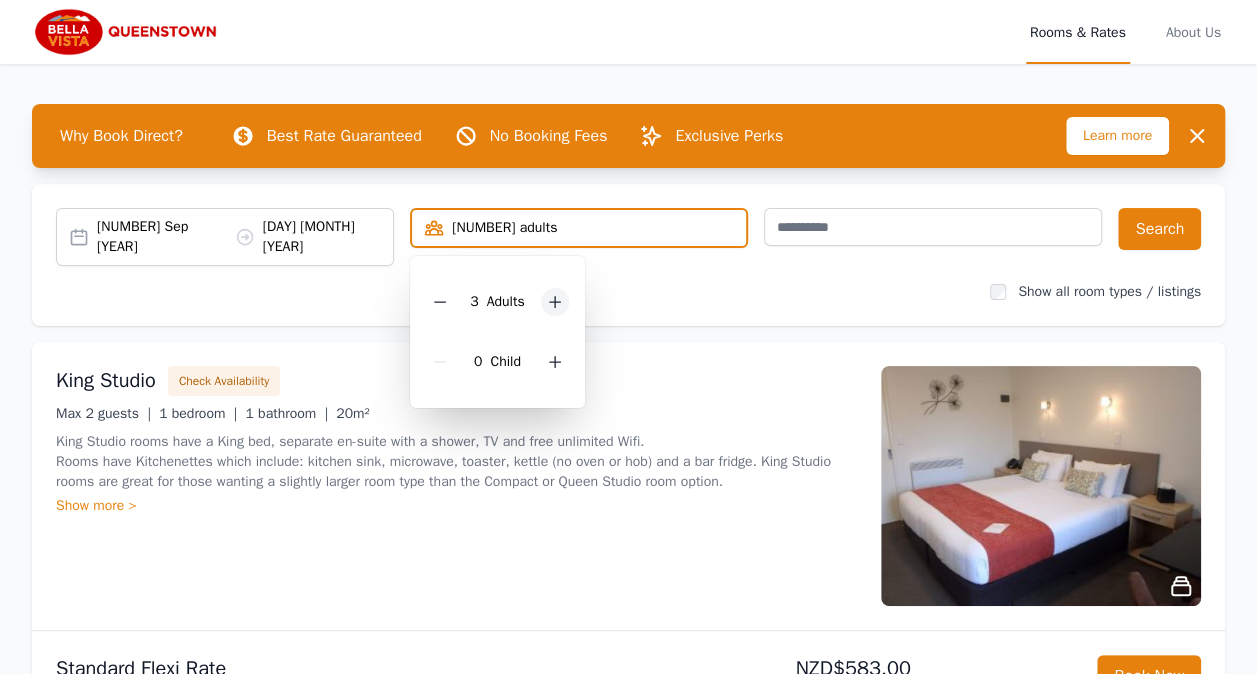 click at bounding box center [555, 302] 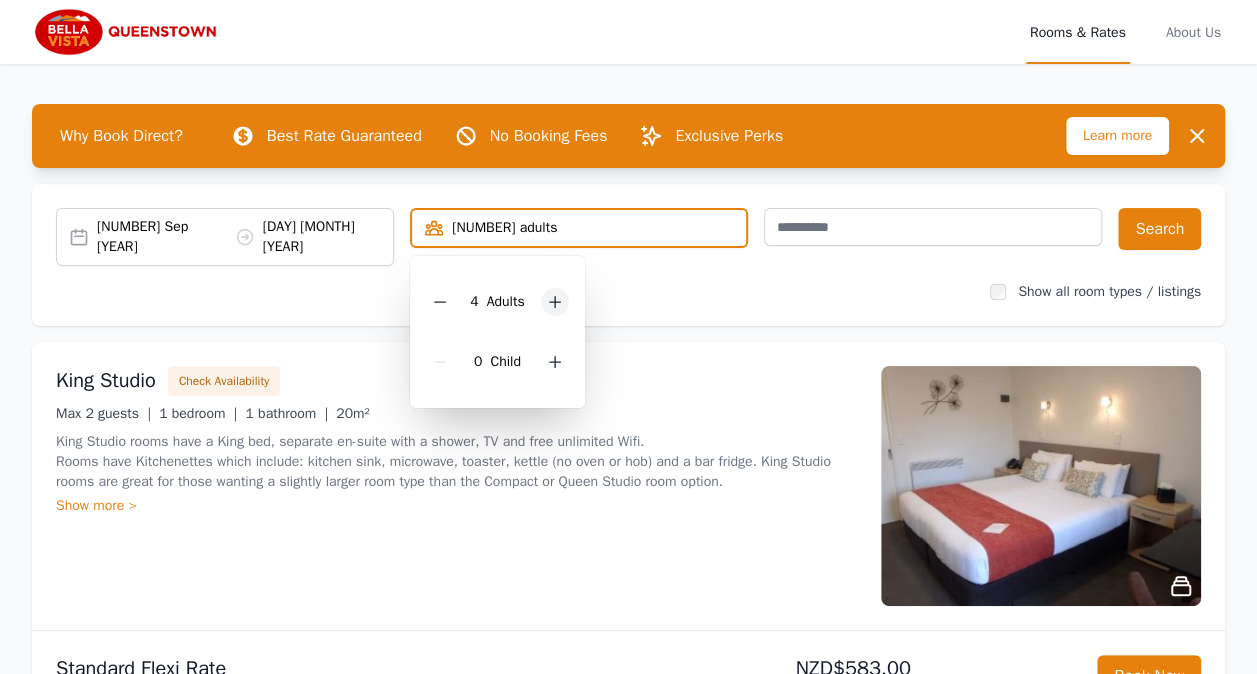 click at bounding box center [555, 302] 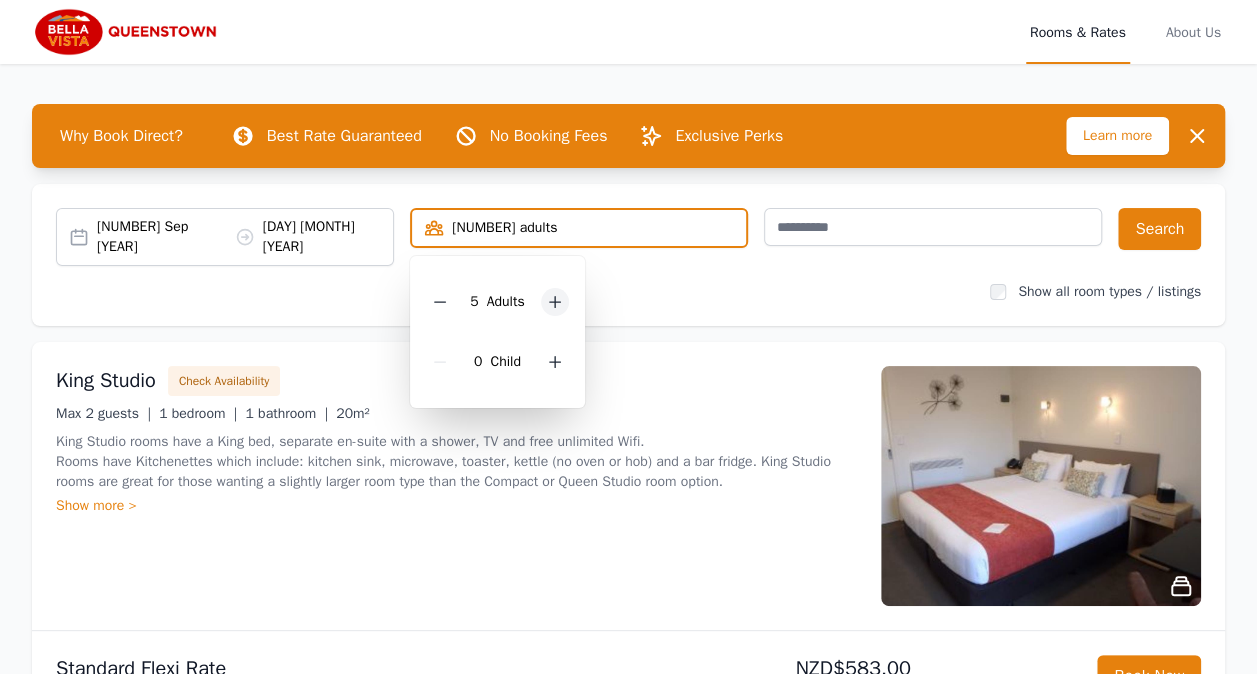 click at bounding box center (555, 302) 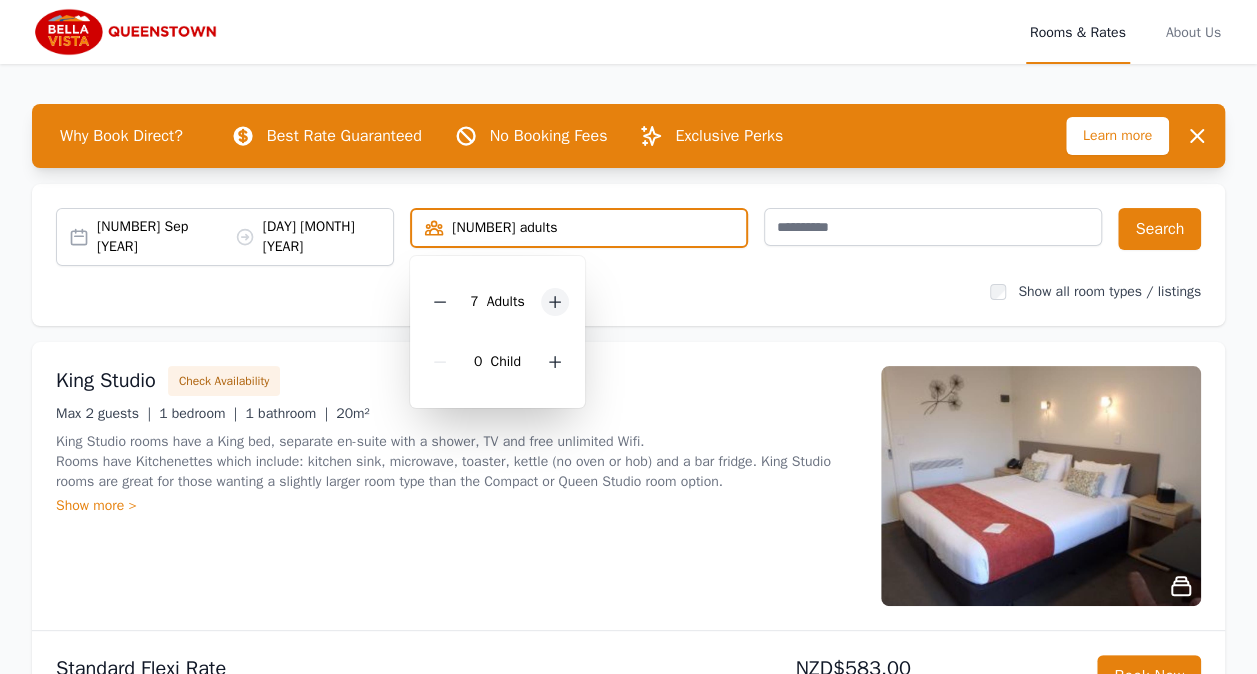 click at bounding box center [555, 302] 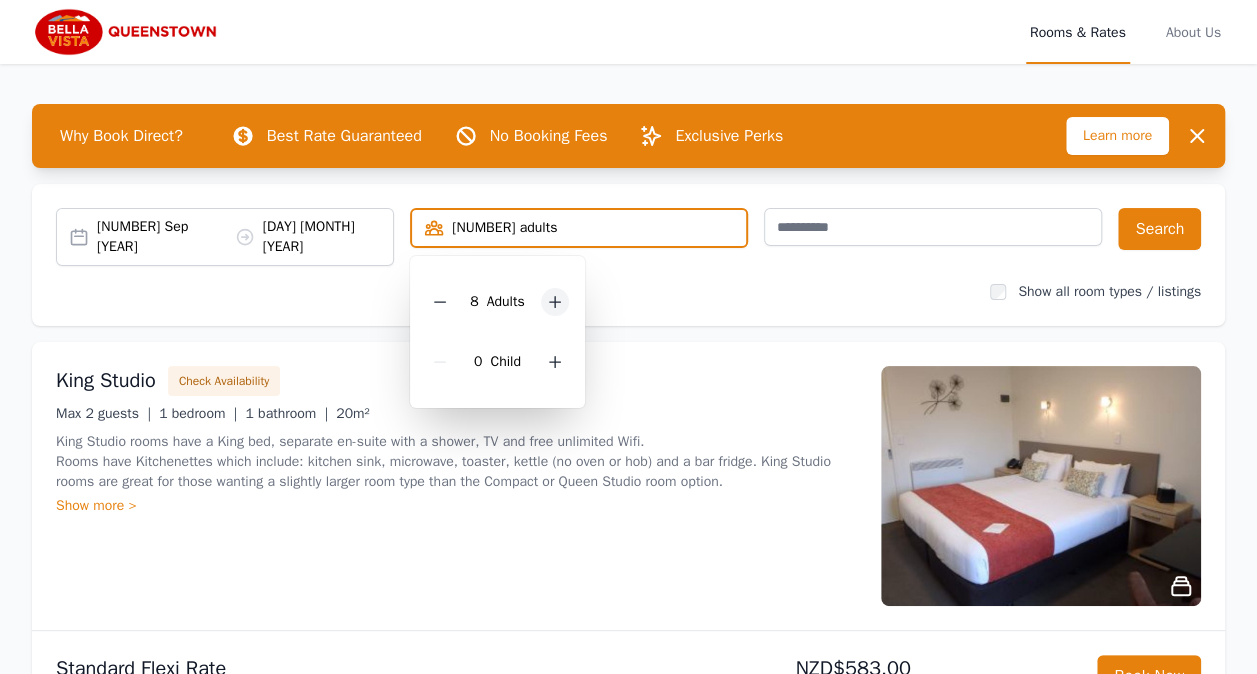 click at bounding box center [555, 302] 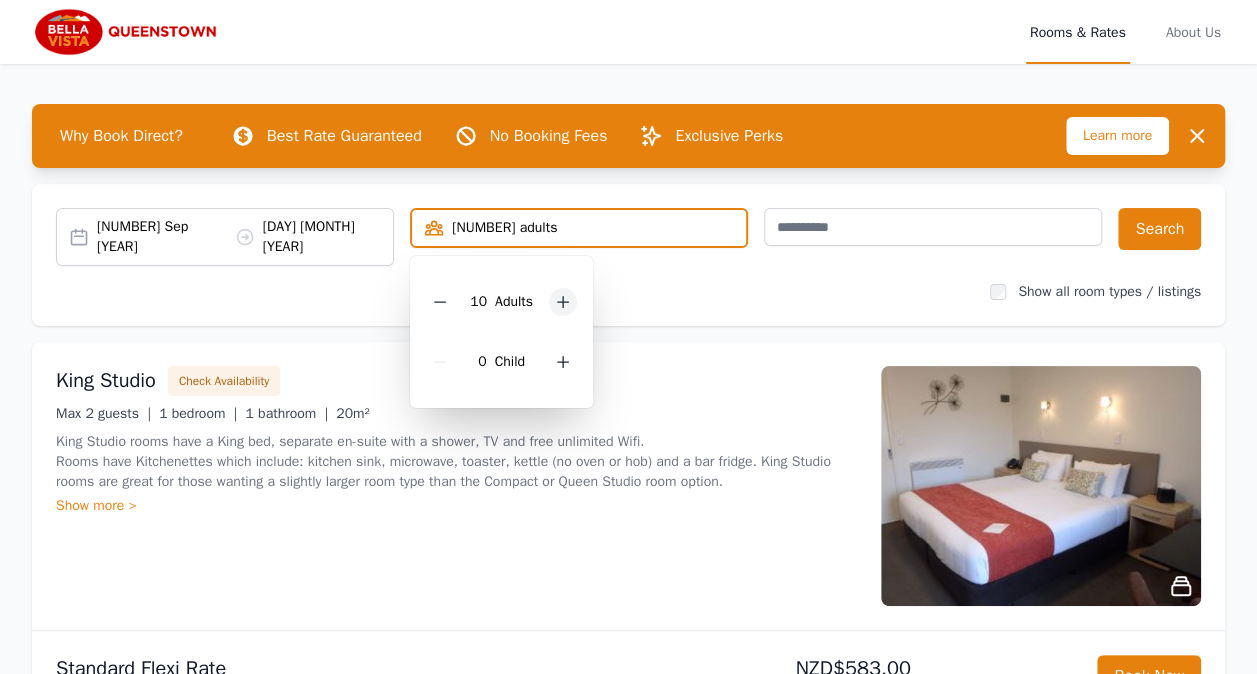 click at bounding box center (563, 302) 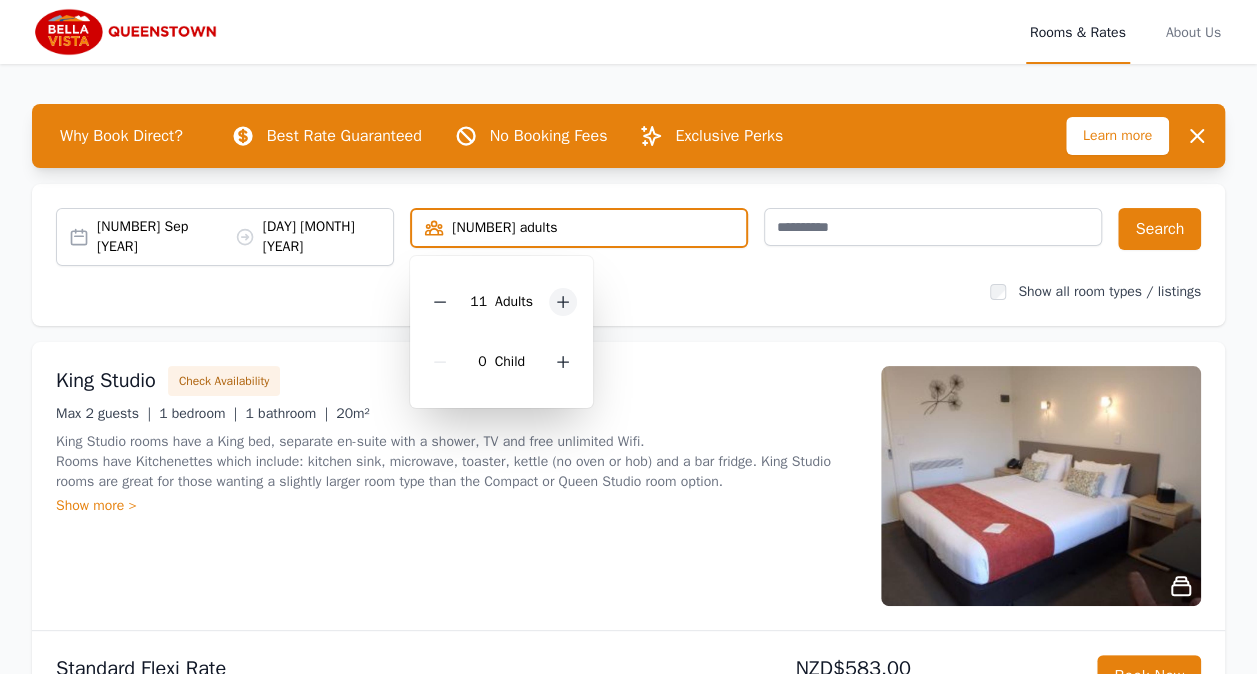 click at bounding box center (563, 302) 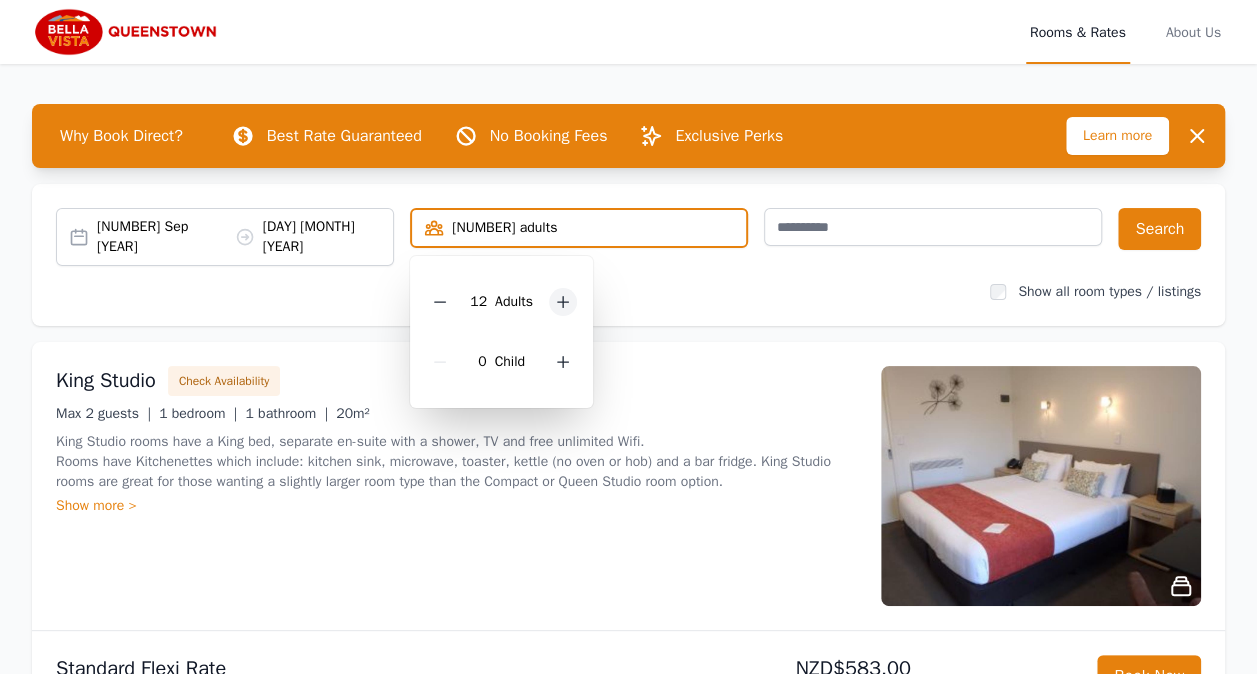 click at bounding box center (563, 302) 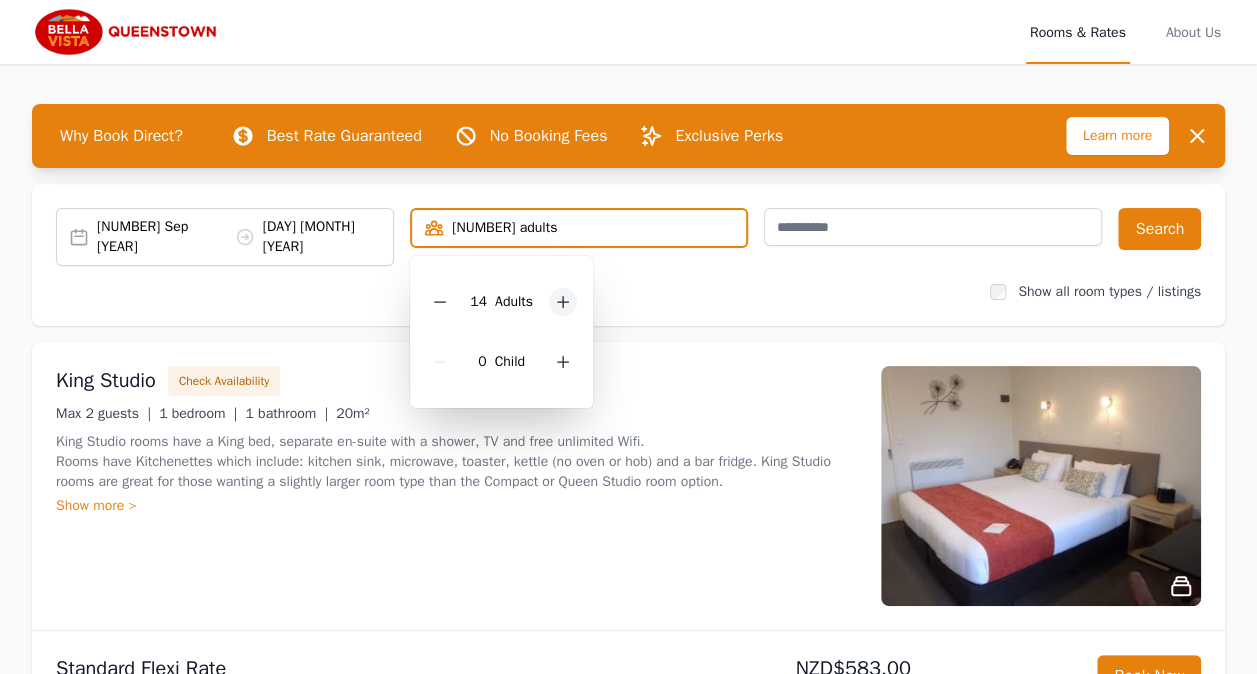 click at bounding box center [563, 302] 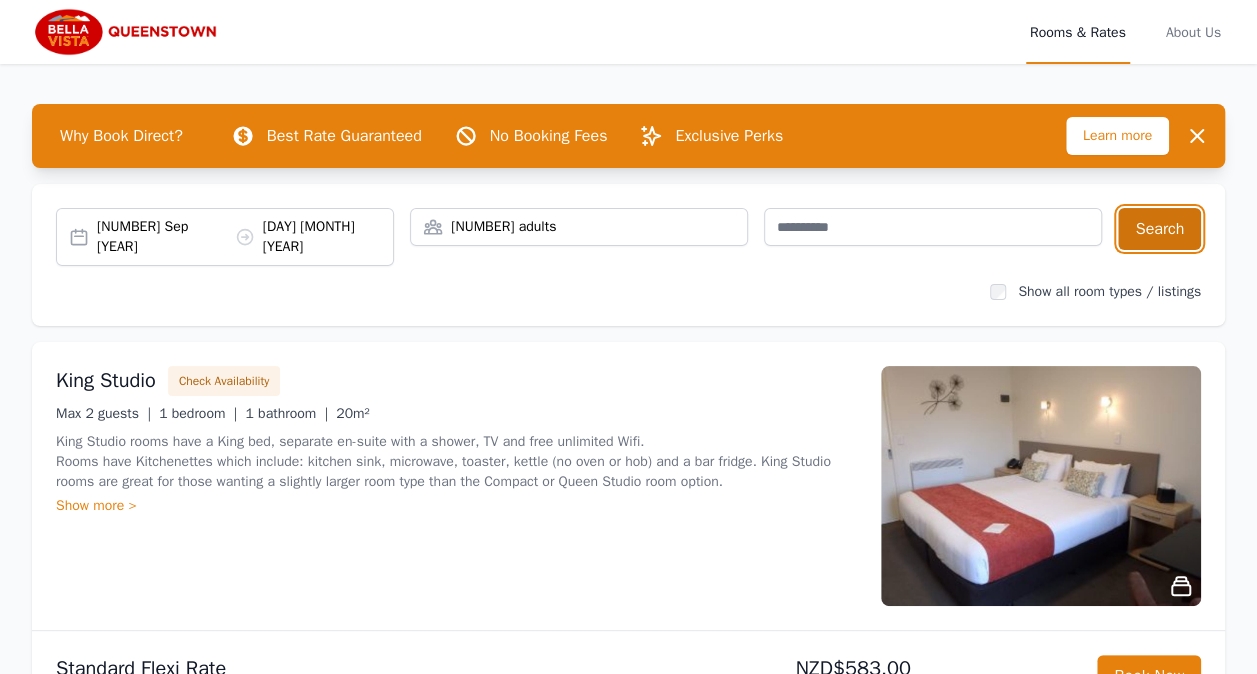click on "Search" at bounding box center [1159, 229] 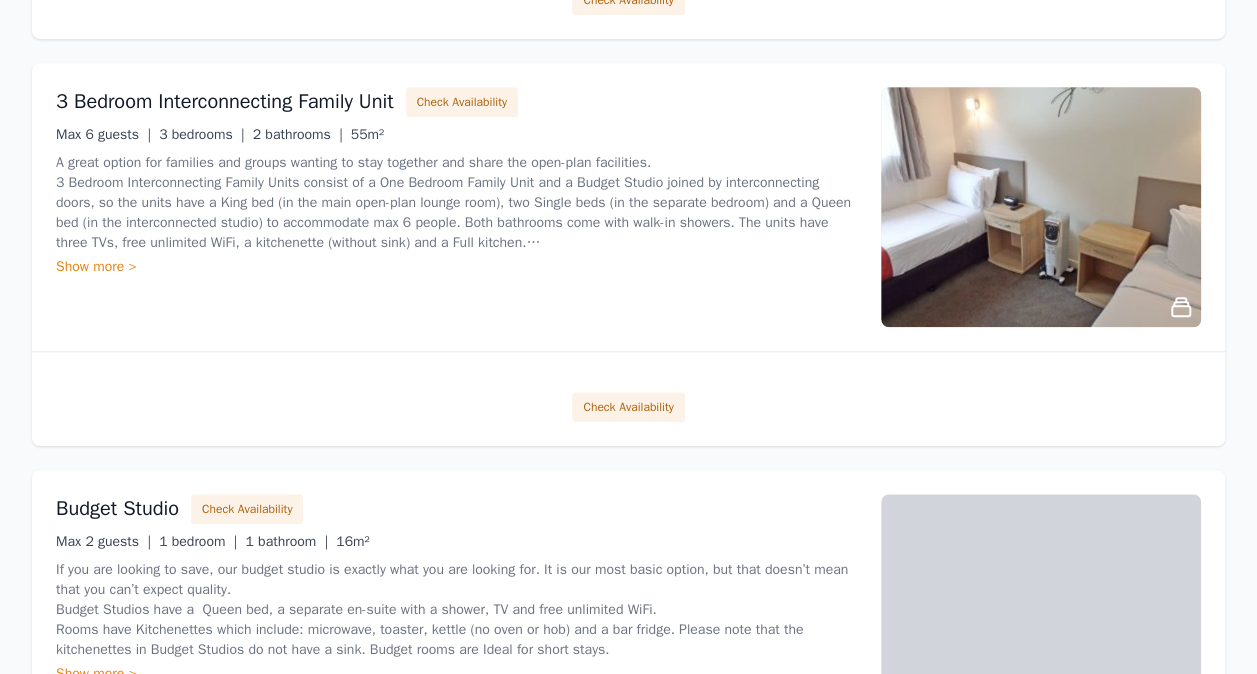 scroll, scrollTop: 755, scrollLeft: 0, axis: vertical 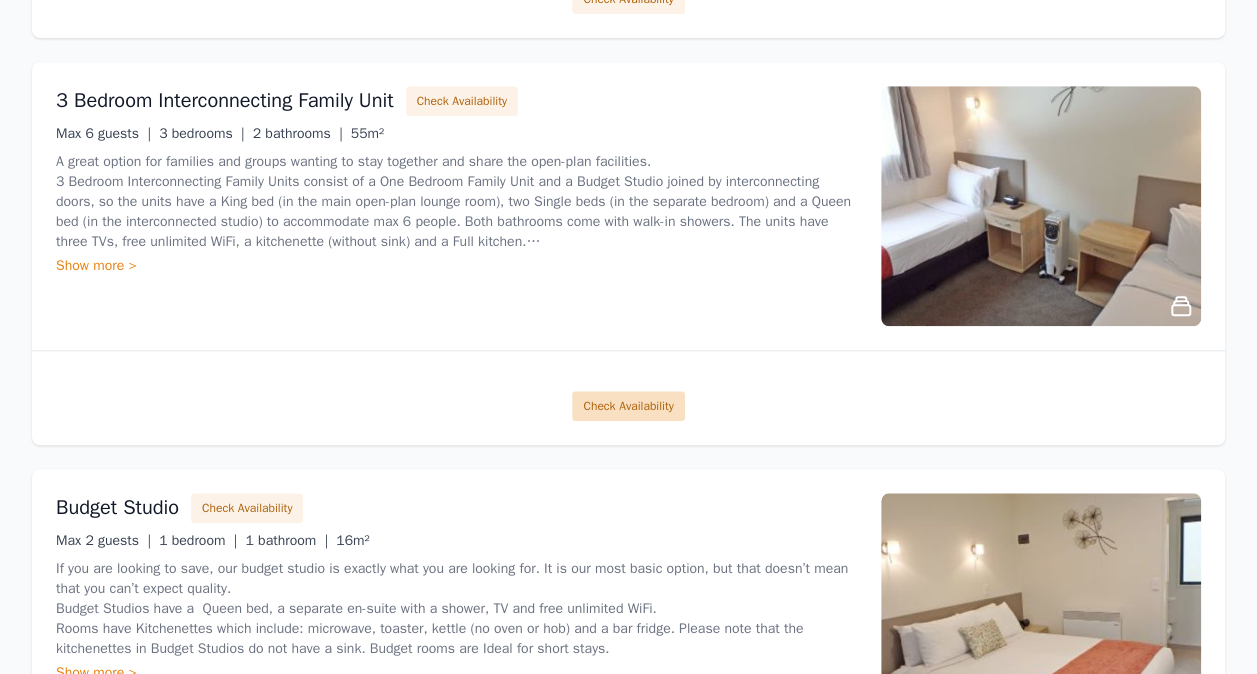 click on "Check Availability" at bounding box center (628, 406) 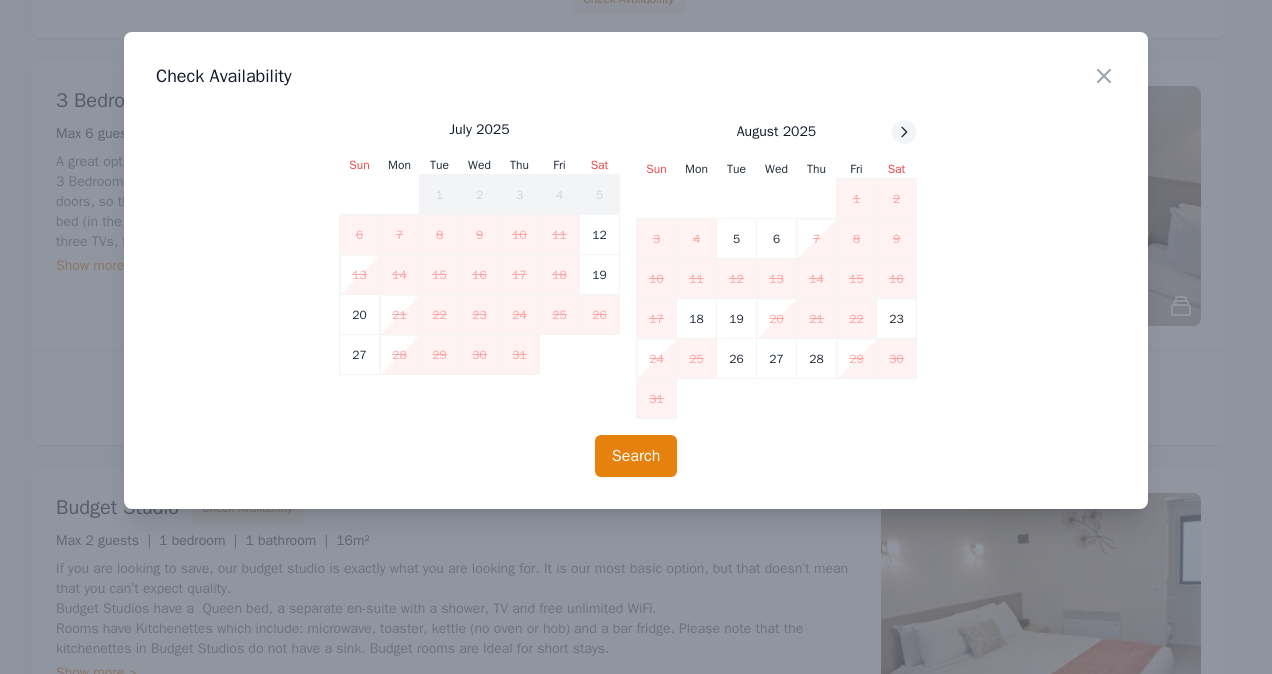 click at bounding box center (904, 132) 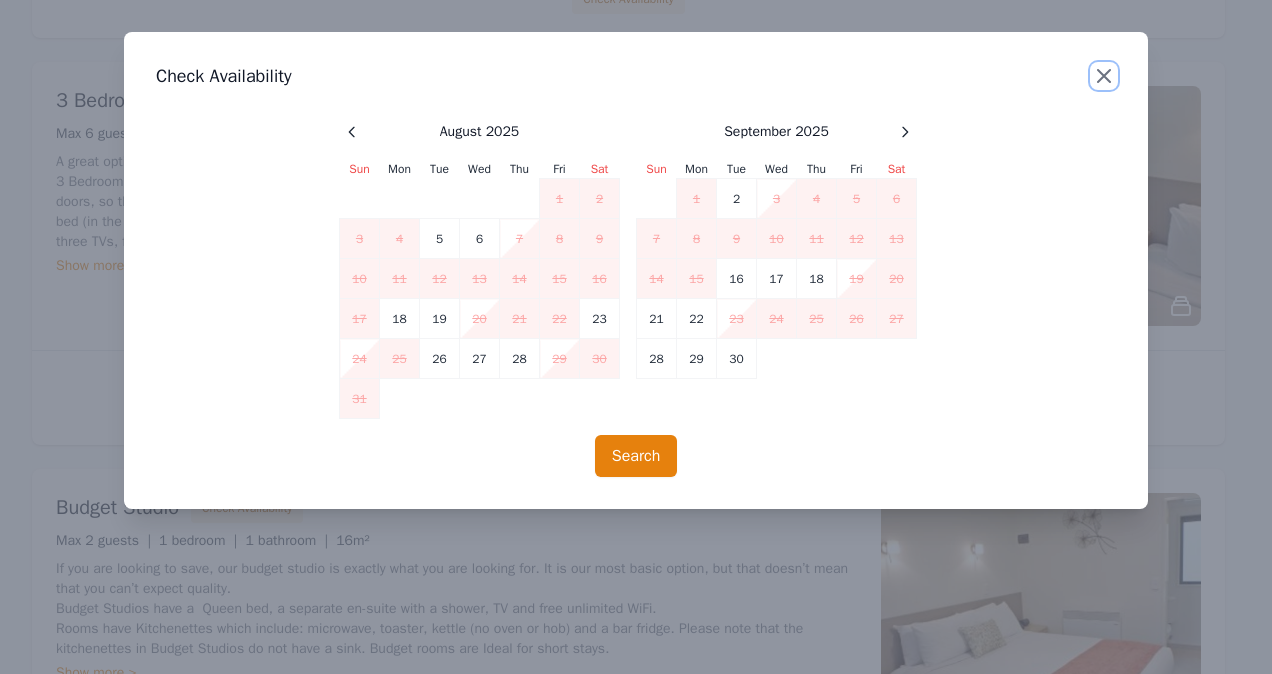 click at bounding box center (1104, 76) 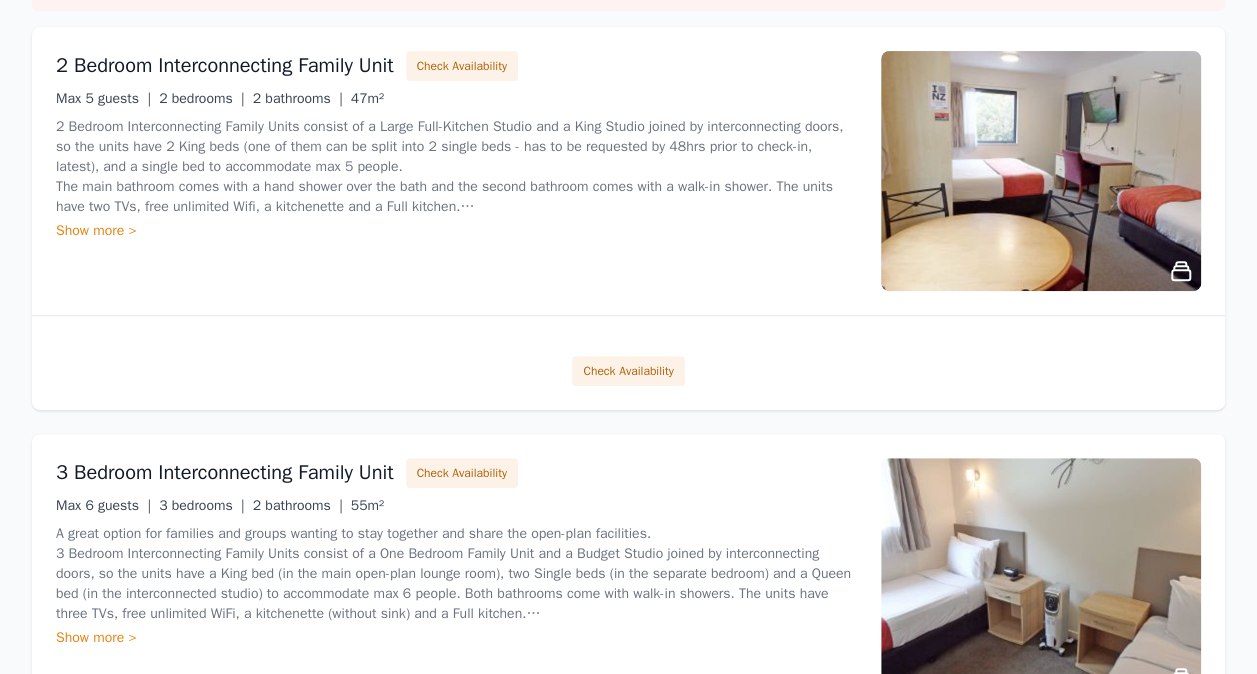 scroll, scrollTop: 381, scrollLeft: 0, axis: vertical 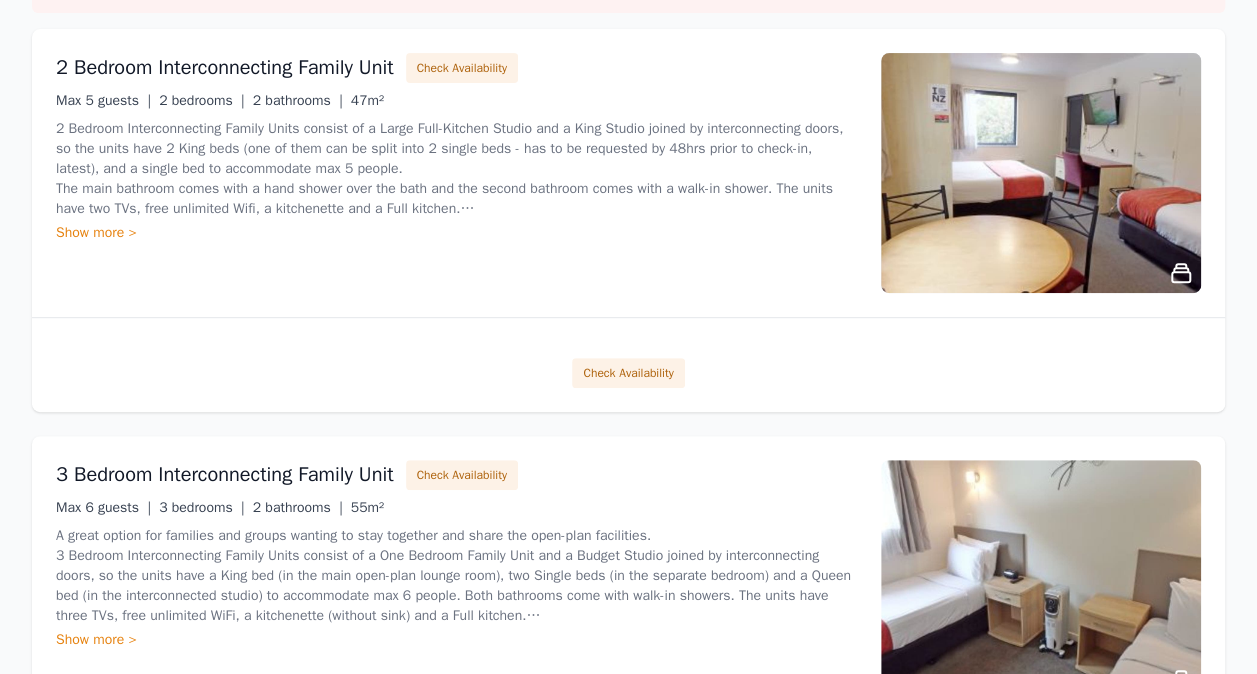 click on "Check Availability" at bounding box center (628, 364) 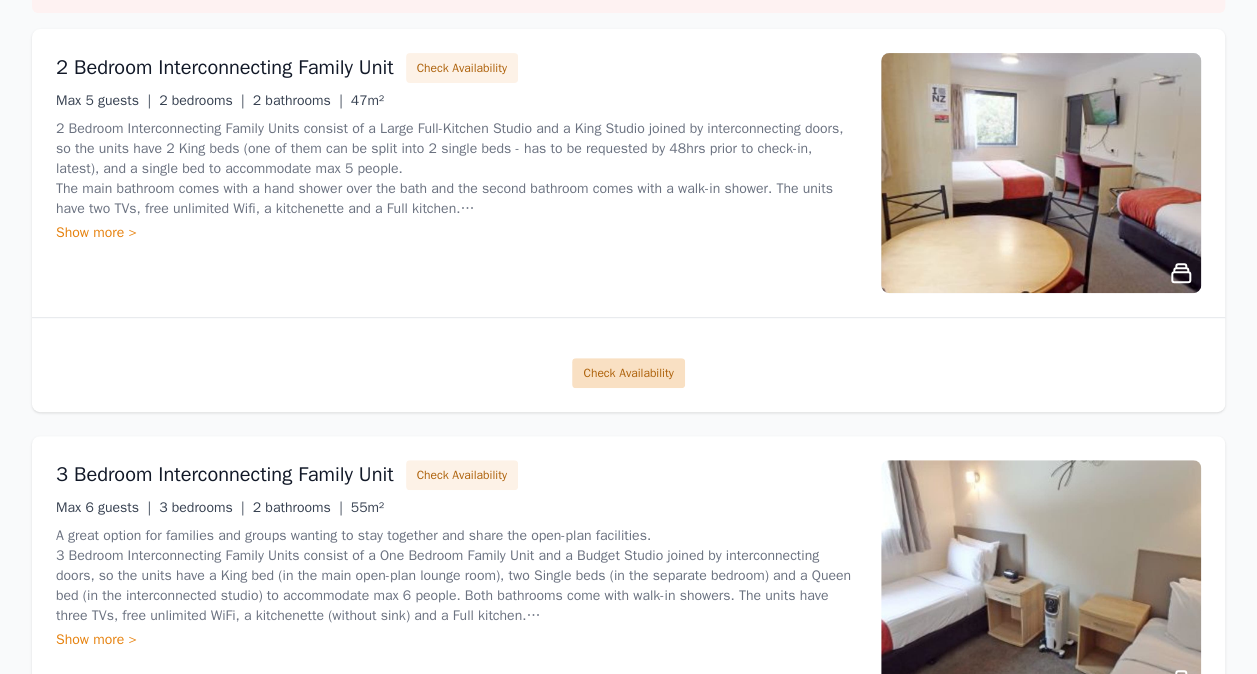 click on "Check Availability" at bounding box center (628, 373) 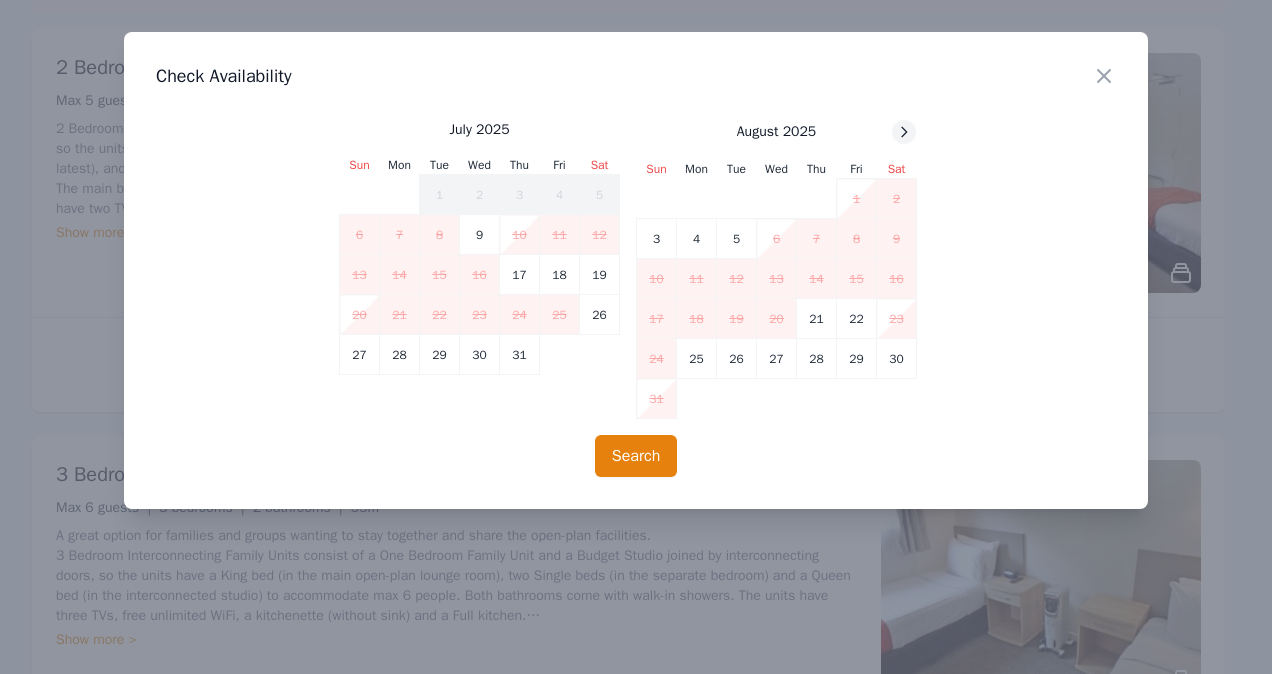 click at bounding box center [904, 132] 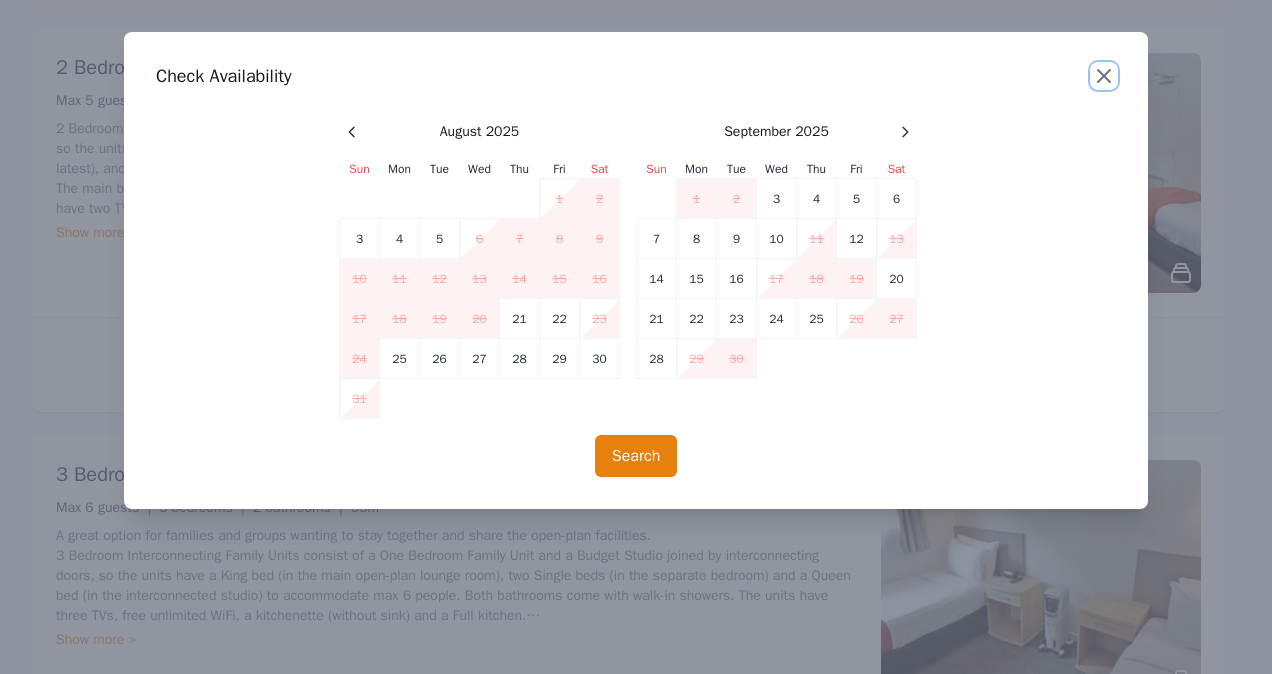 click at bounding box center (1104, 76) 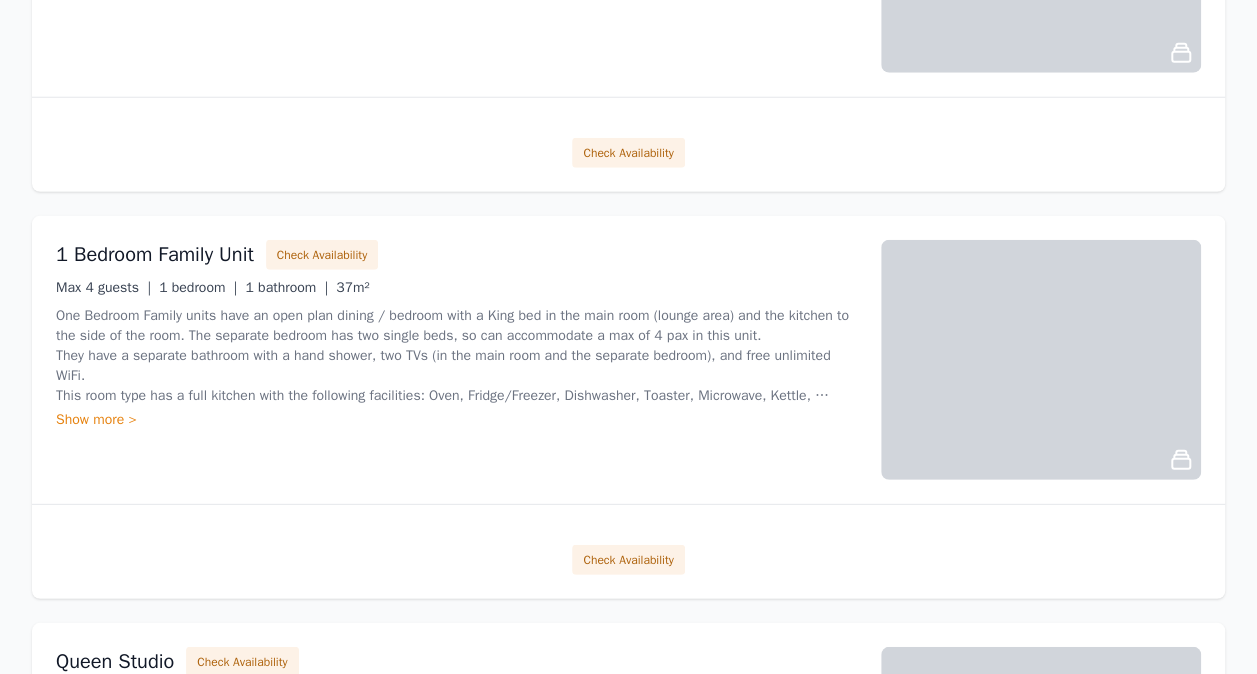 scroll, scrollTop: 2637, scrollLeft: 0, axis: vertical 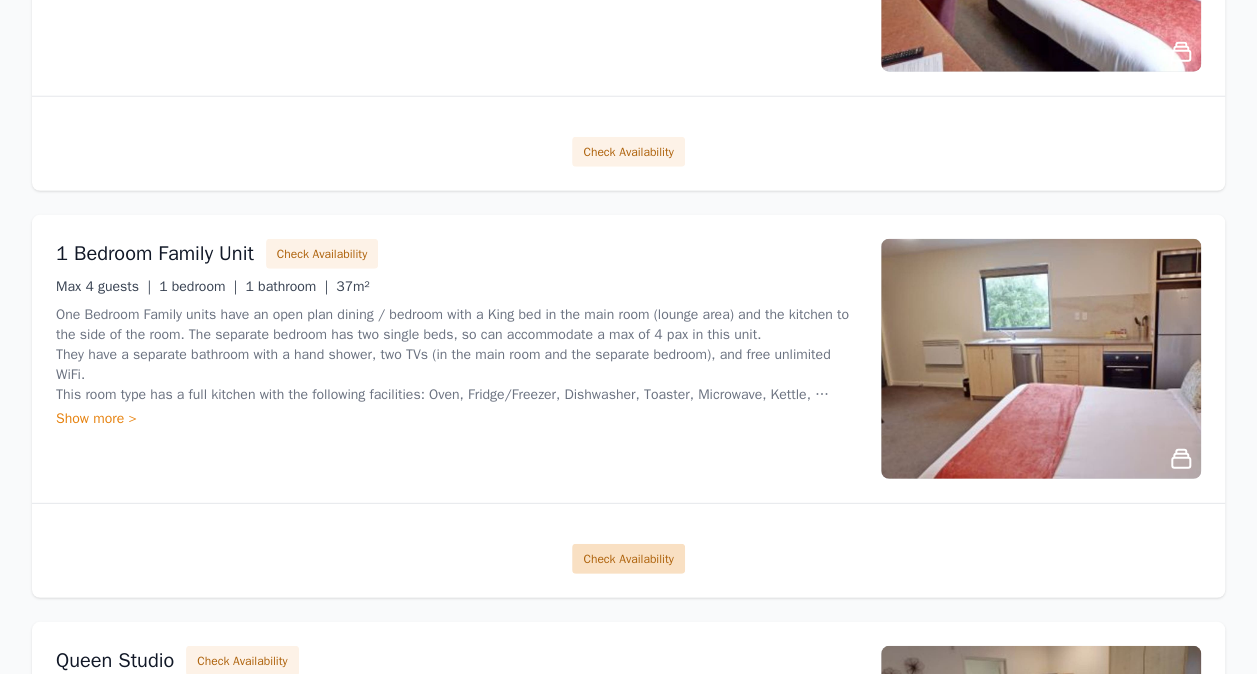 click on "Check Availability" at bounding box center [628, 559] 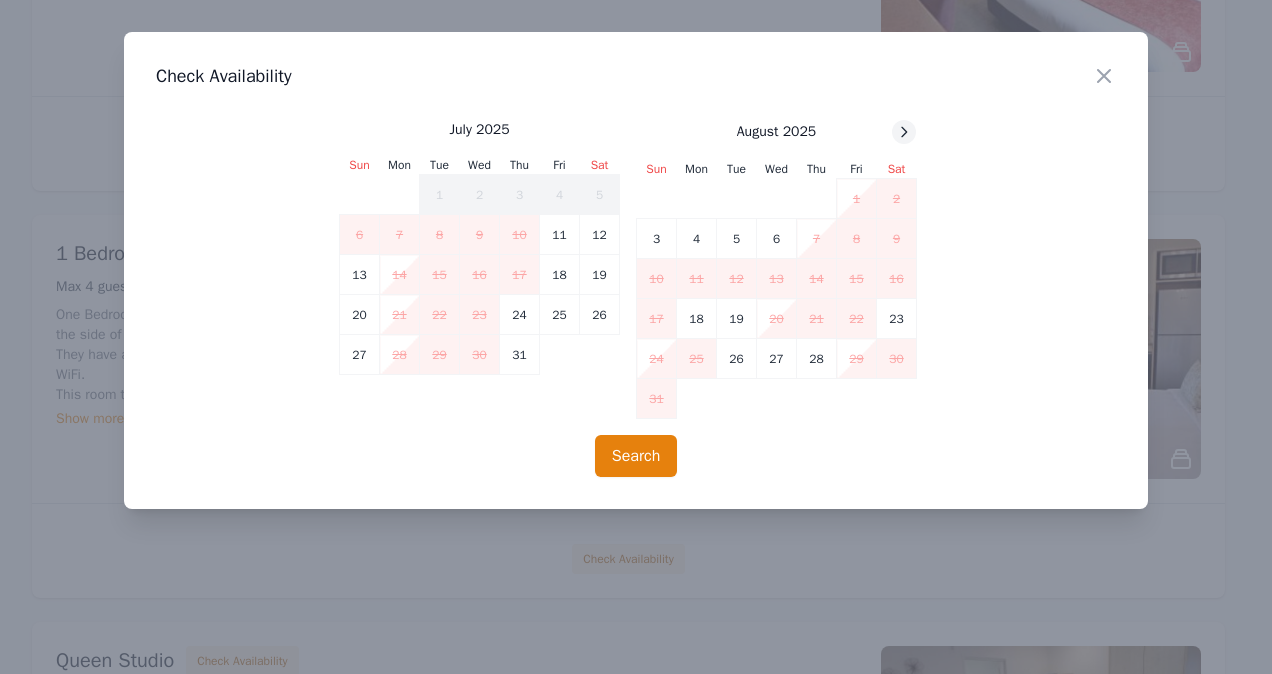 click at bounding box center [904, 132] 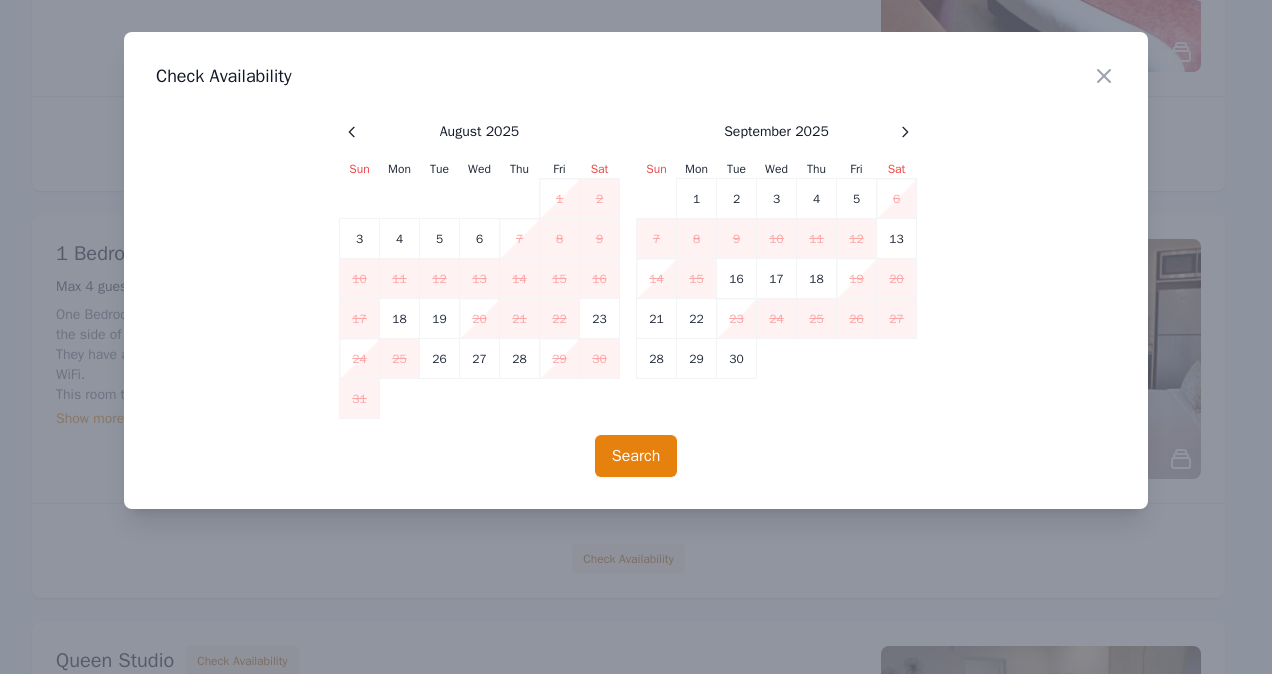 click on "Check Availability" at bounding box center [636, 76] 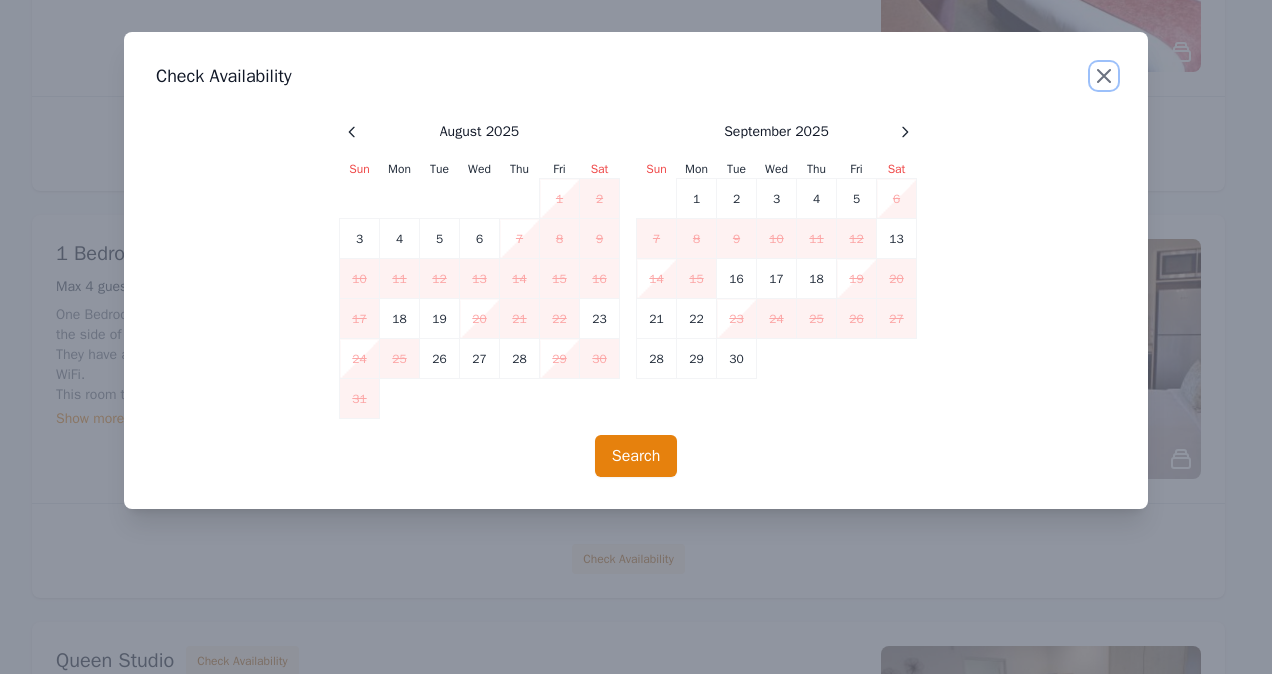 click at bounding box center (1104, 76) 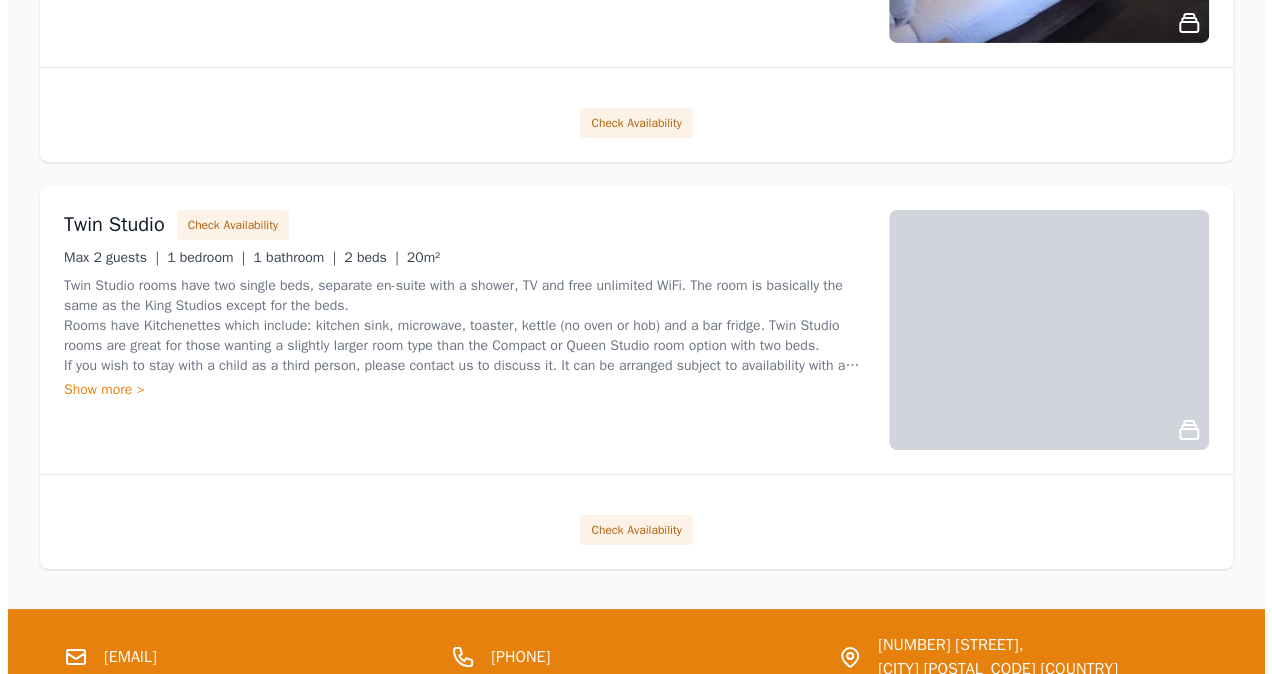 scroll, scrollTop: 3481, scrollLeft: 0, axis: vertical 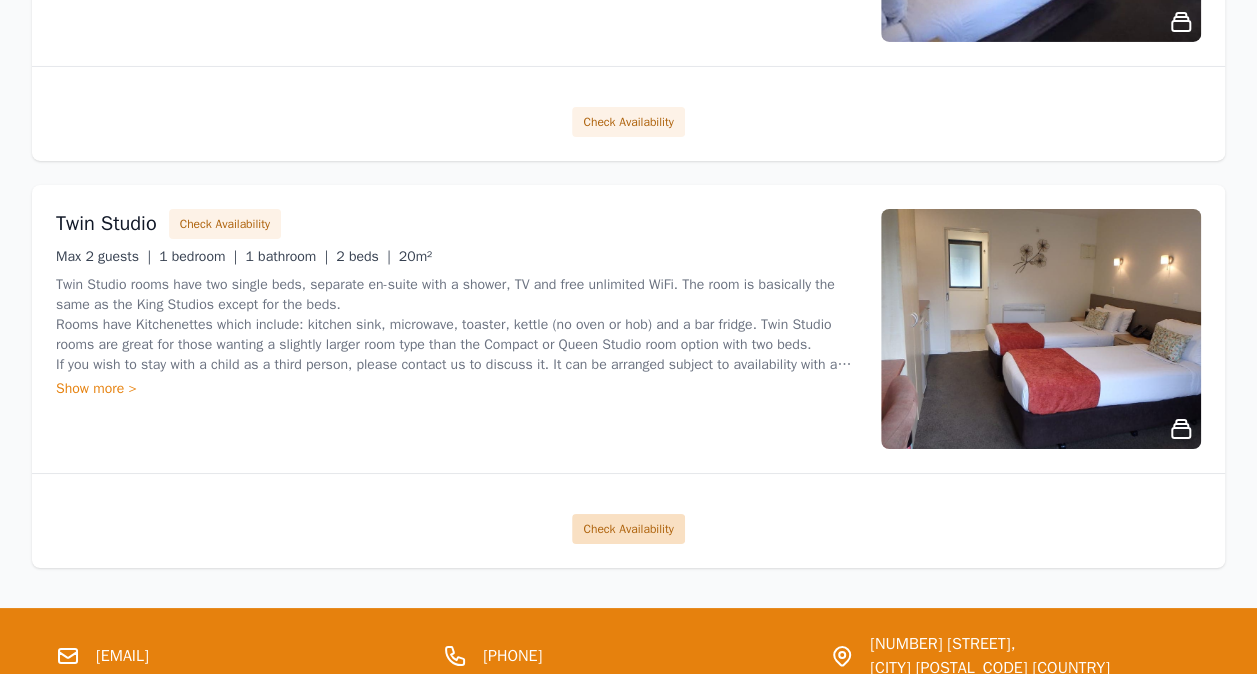 click on "Check Availability" at bounding box center (628, 529) 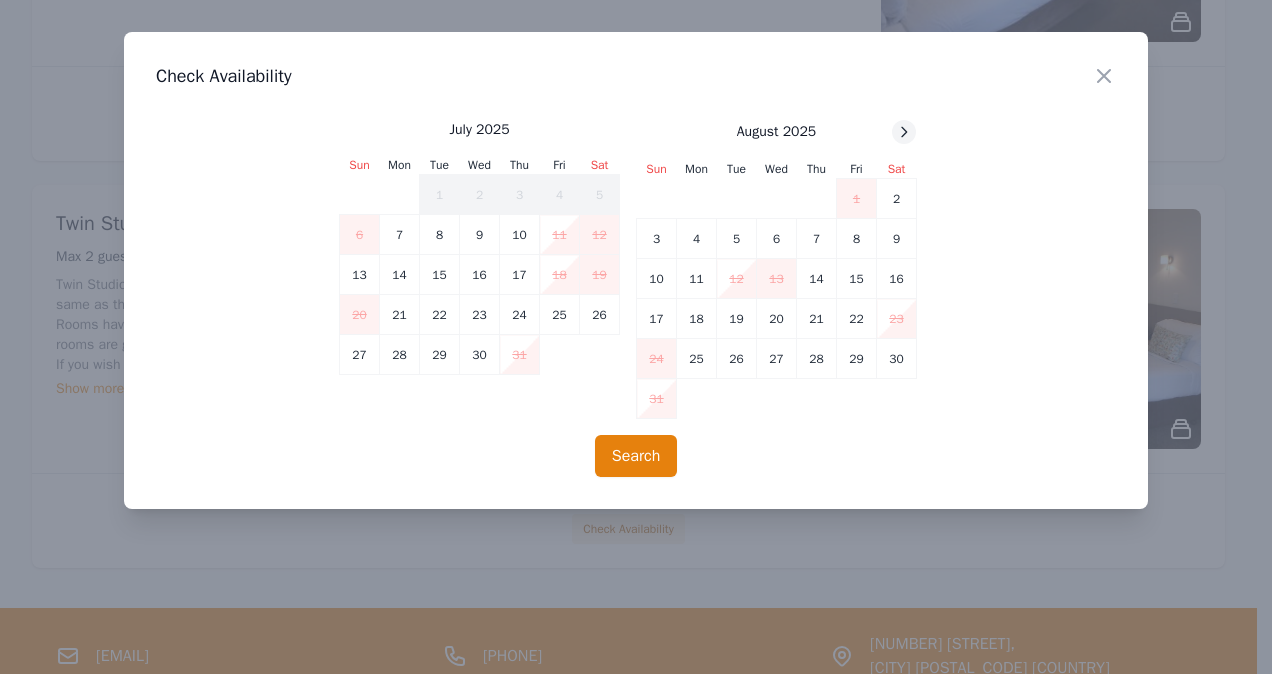 click at bounding box center [904, 132] 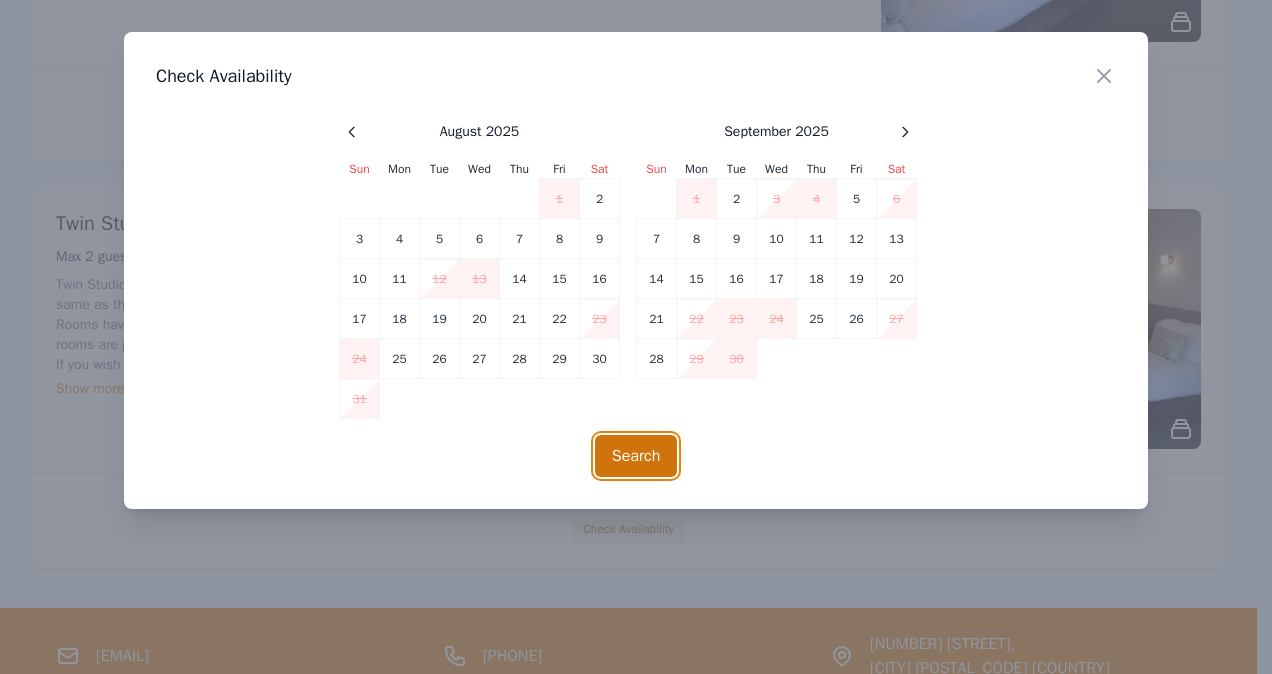 click on "Search" at bounding box center (636, 456) 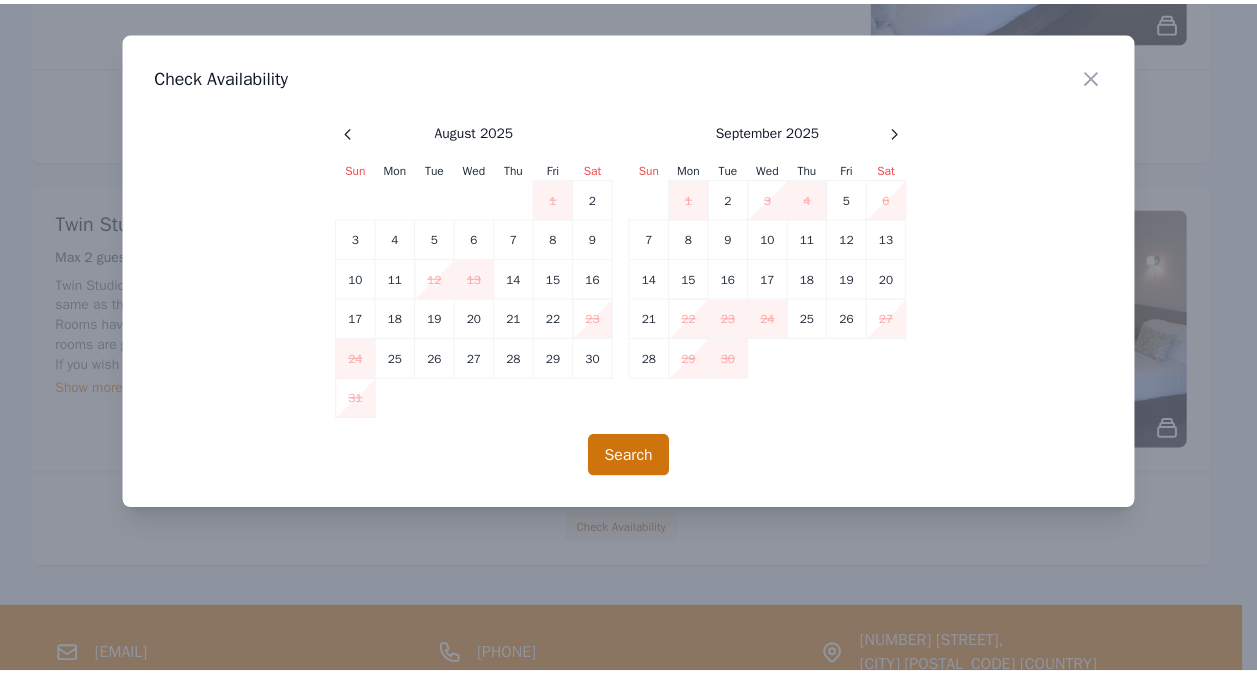 scroll, scrollTop: 96, scrollLeft: 0, axis: vertical 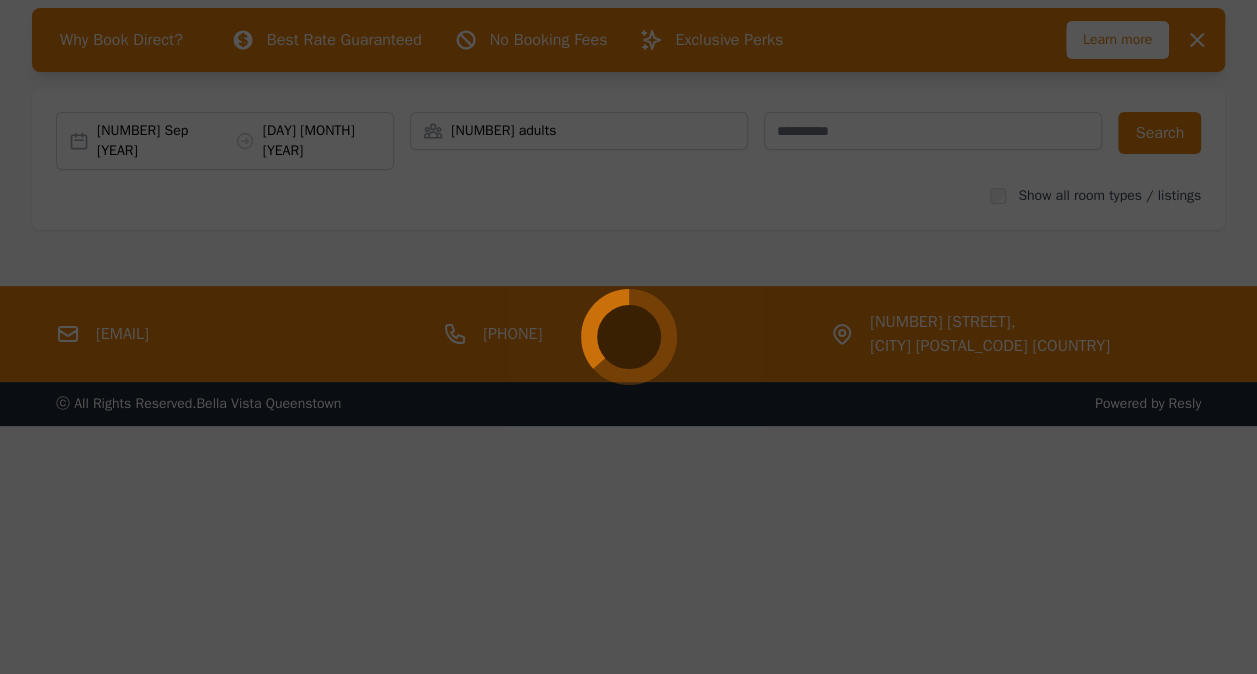 click at bounding box center (628, 337) 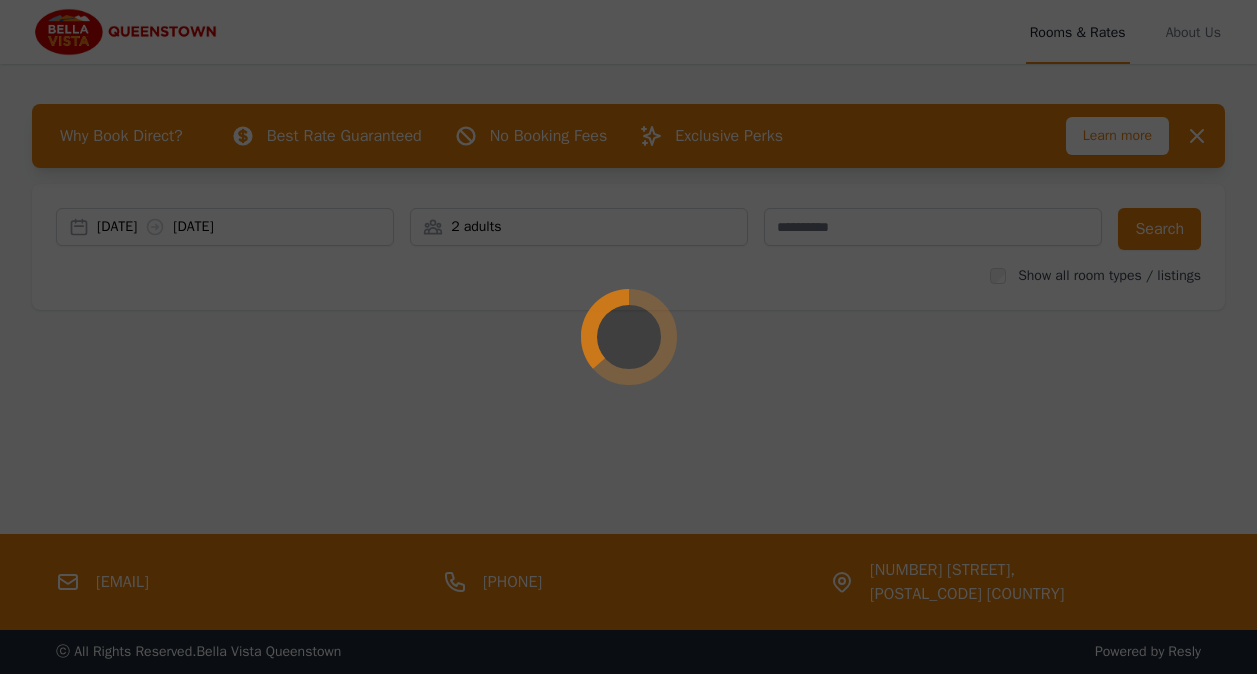 scroll, scrollTop: 0, scrollLeft: 0, axis: both 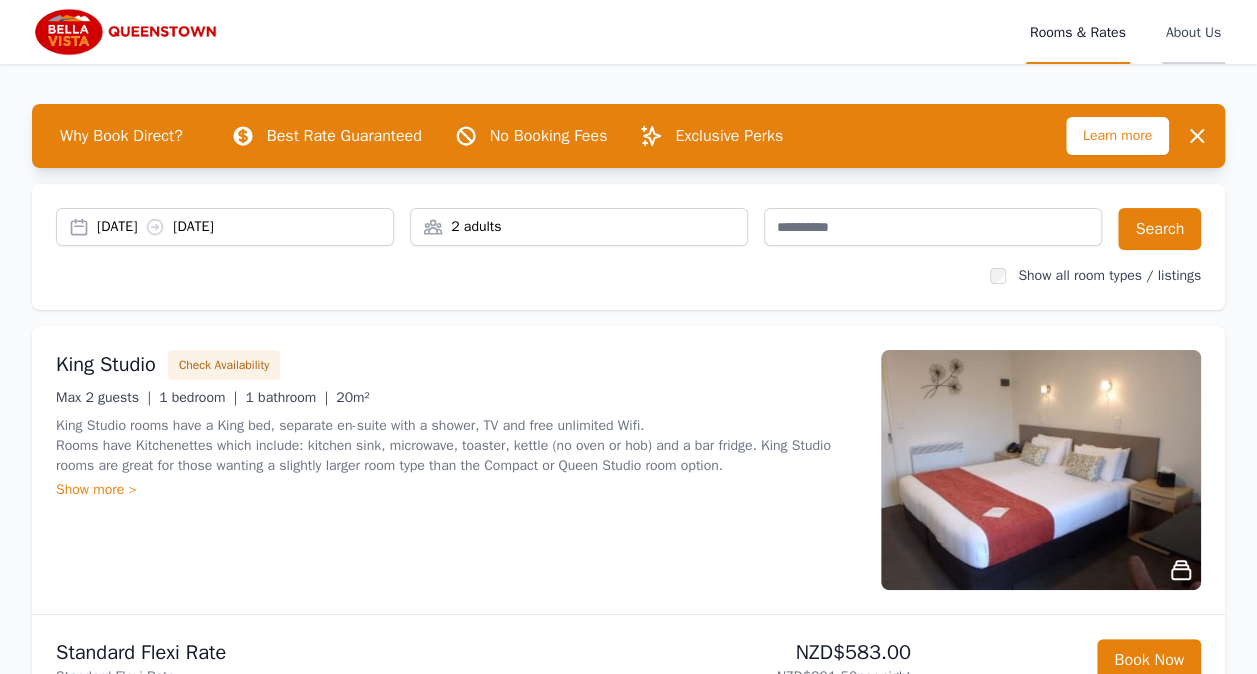click on "About Us" at bounding box center (1193, 32) 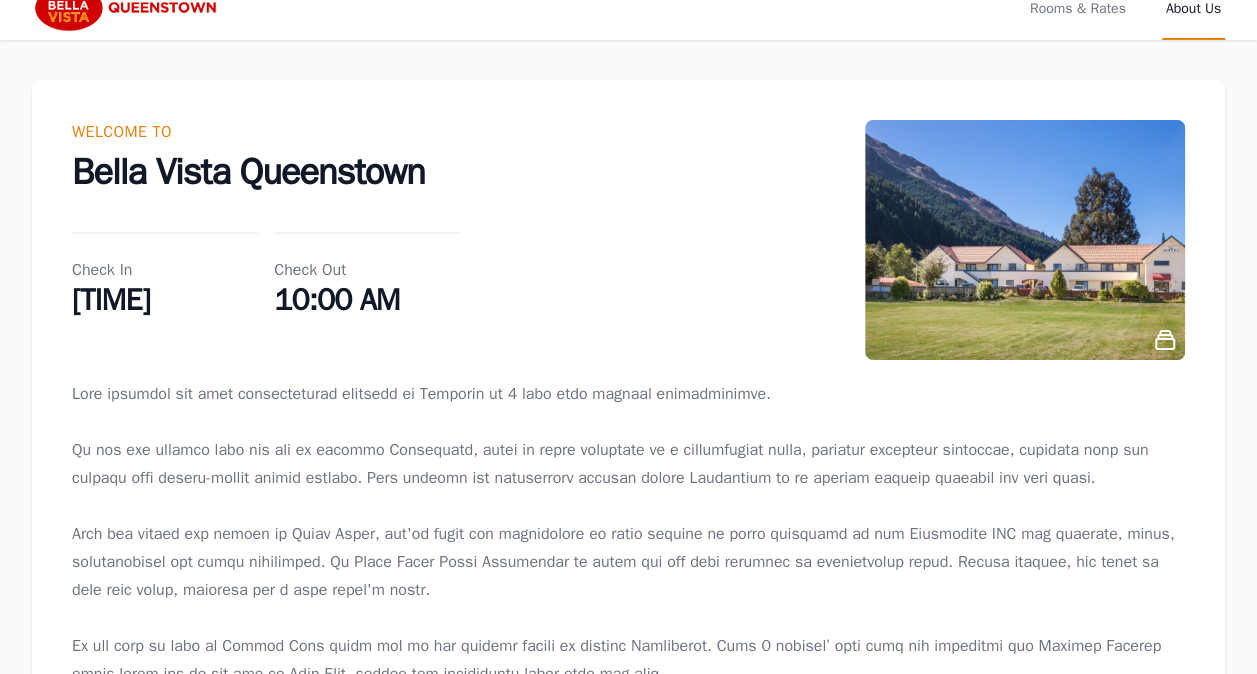 scroll, scrollTop: 0, scrollLeft: 0, axis: both 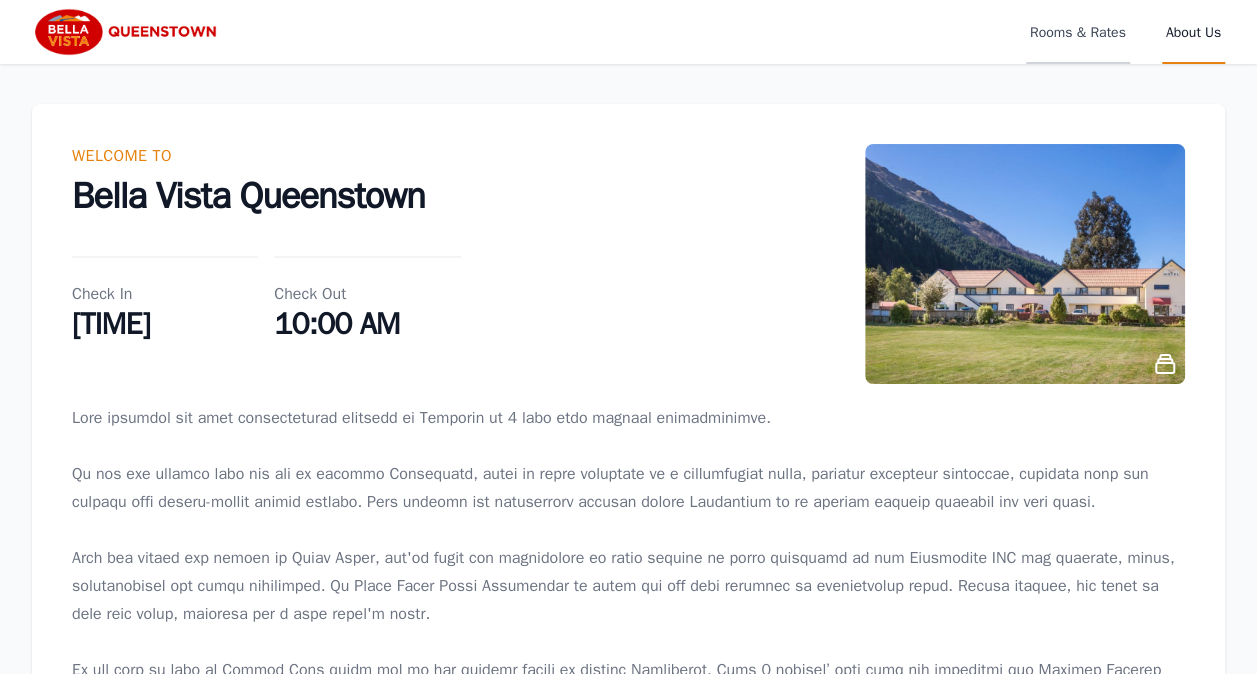 click on "Rooms & Rates" at bounding box center (1078, 32) 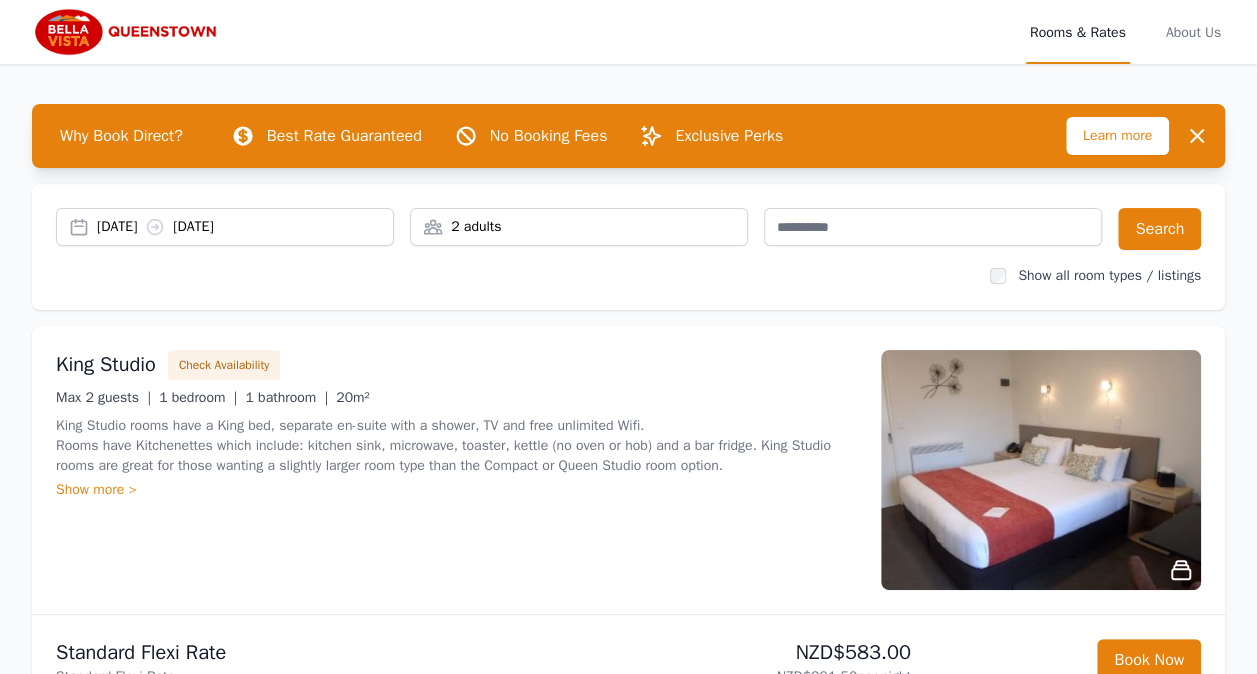 click at bounding box center (128, 32) 